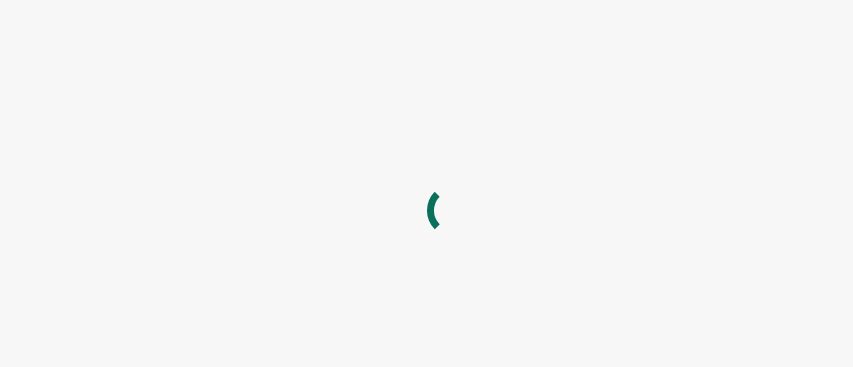 scroll, scrollTop: 0, scrollLeft: 0, axis: both 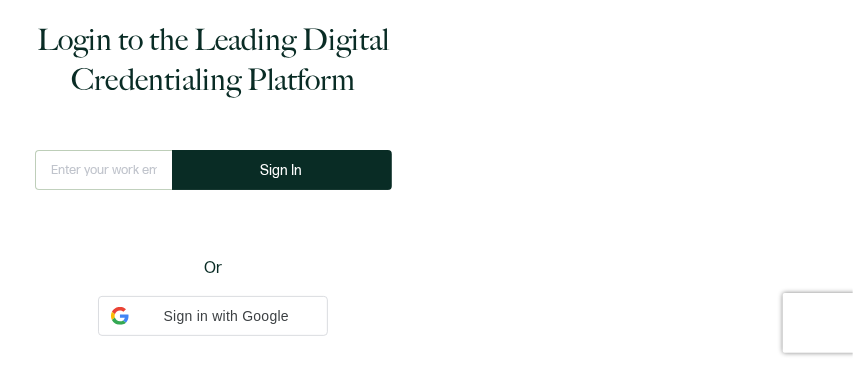 type on "smarino@[EMAIL]" 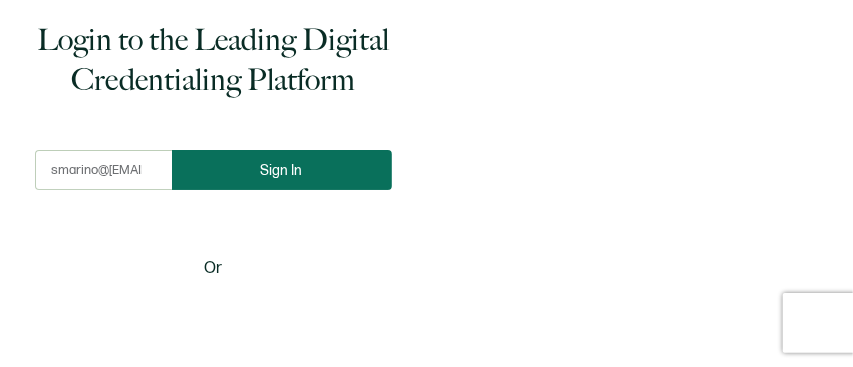 click on "Sign In" at bounding box center (282, 170) 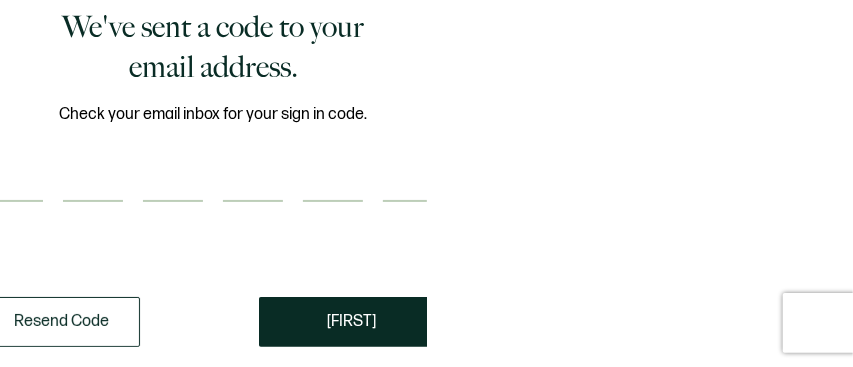click at bounding box center (13, 182) 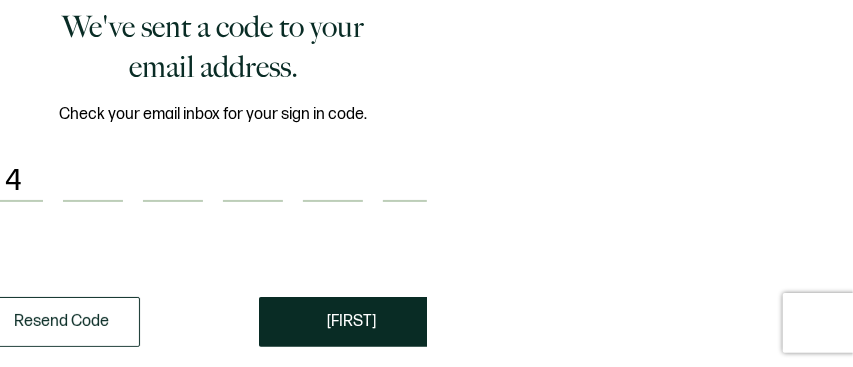 type on "1" 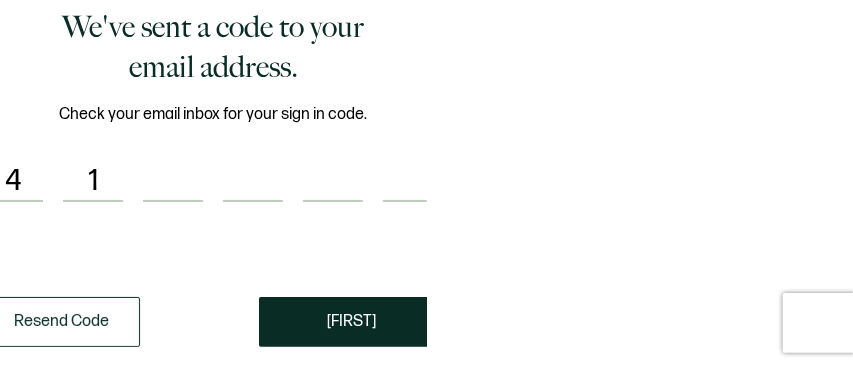 type on "[FIRST]" 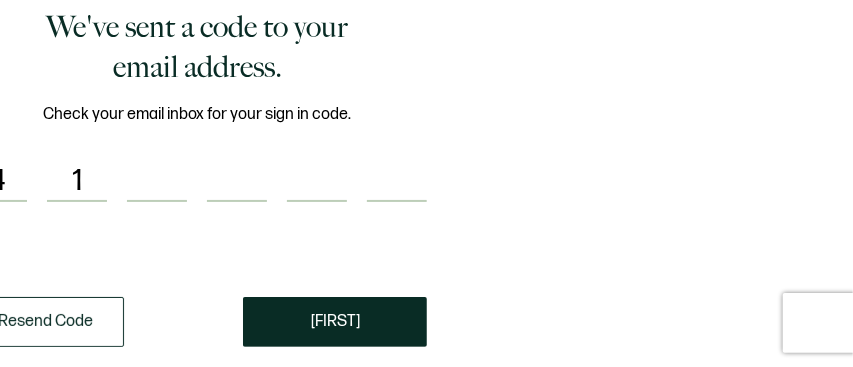type on "2" 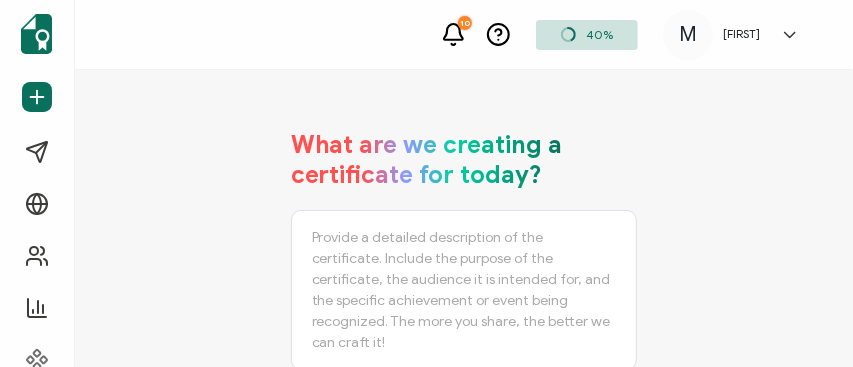 click on "[FIRST]" at bounding box center [741, 34] 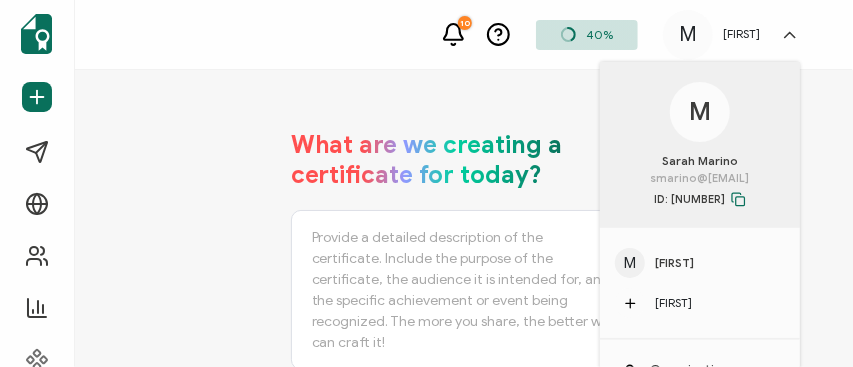 click on "Sarah Marino" at bounding box center [700, 161] 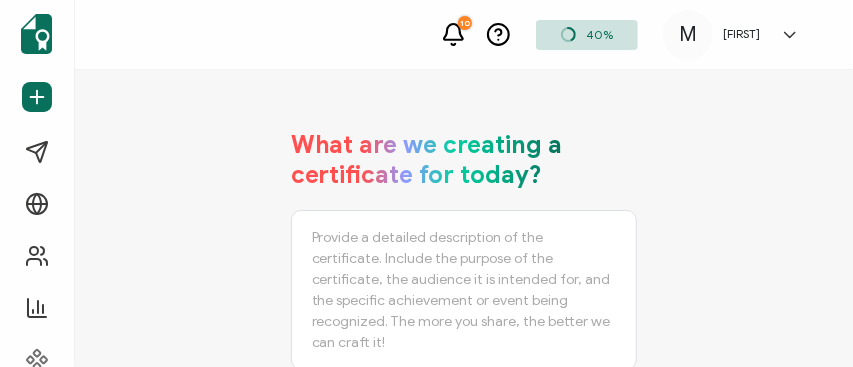 click 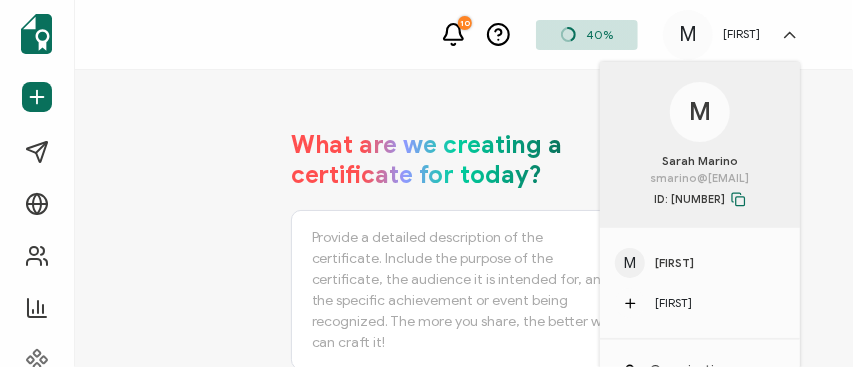 click on "Sarah Marino" at bounding box center [700, 161] 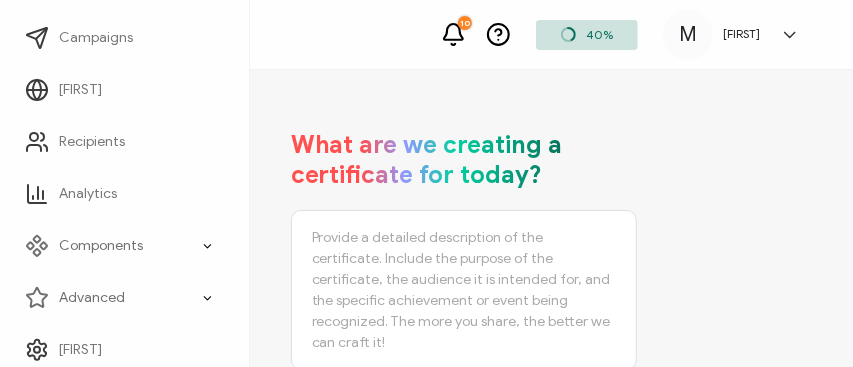 scroll, scrollTop: 122, scrollLeft: 0, axis: vertical 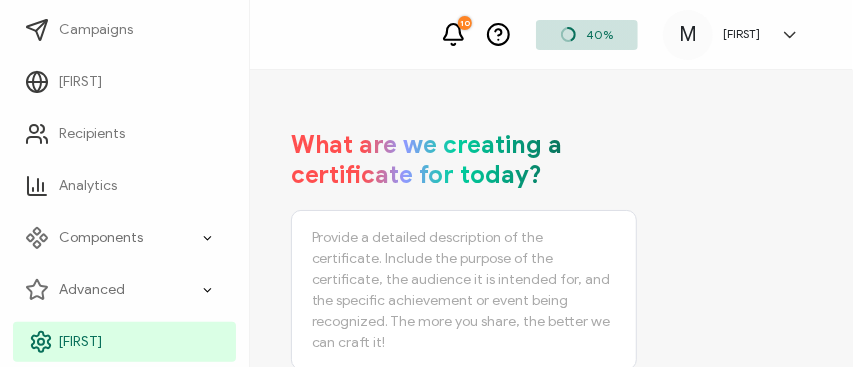 click on "[FIRST]" at bounding box center (80, 342) 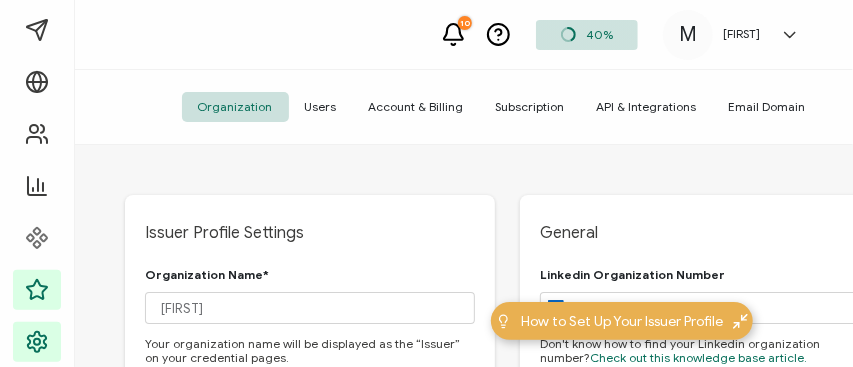 type on "[COUNTRY]" 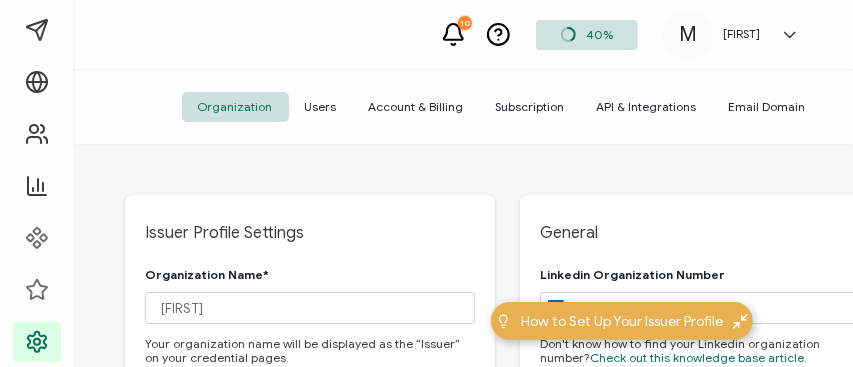 click on "Users" at bounding box center [321, 107] 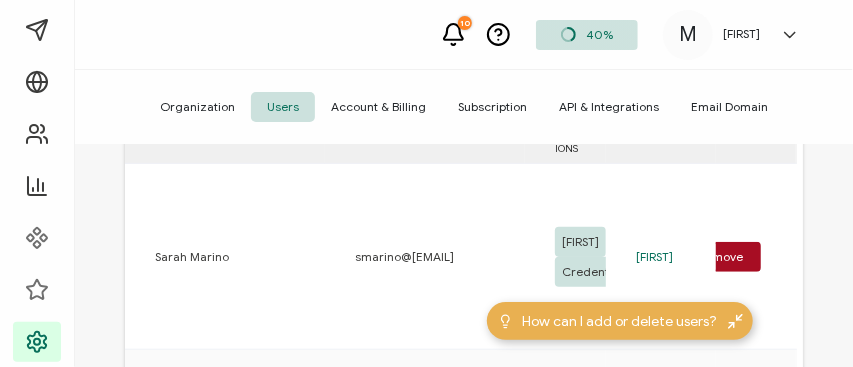 scroll, scrollTop: 514, scrollLeft: 0, axis: vertical 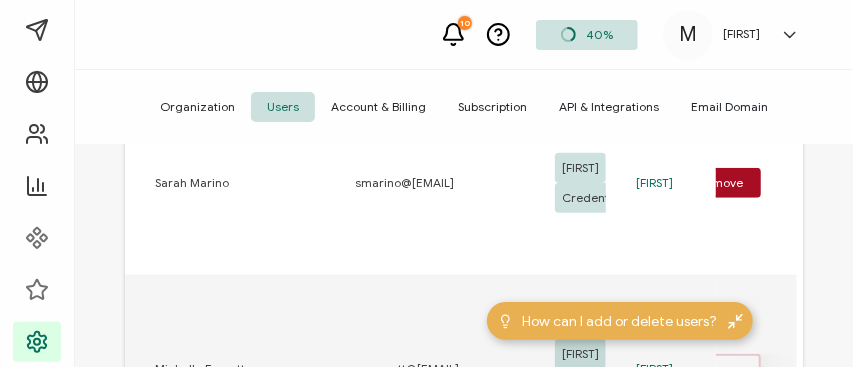 click on "Remove" at bounding box center [708, 369] 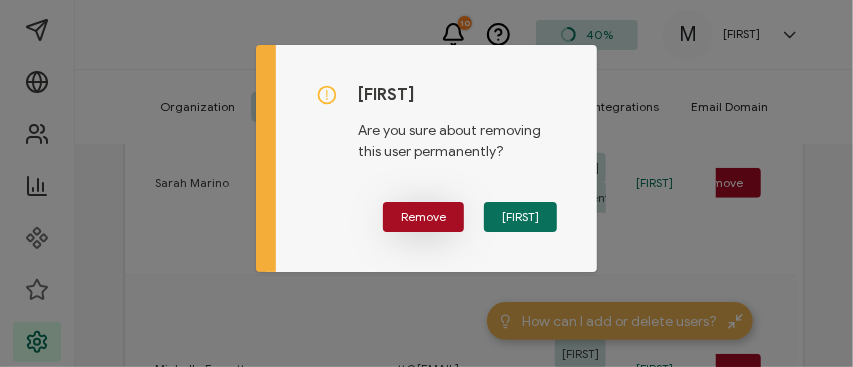 click on "Remove" at bounding box center (423, 217) 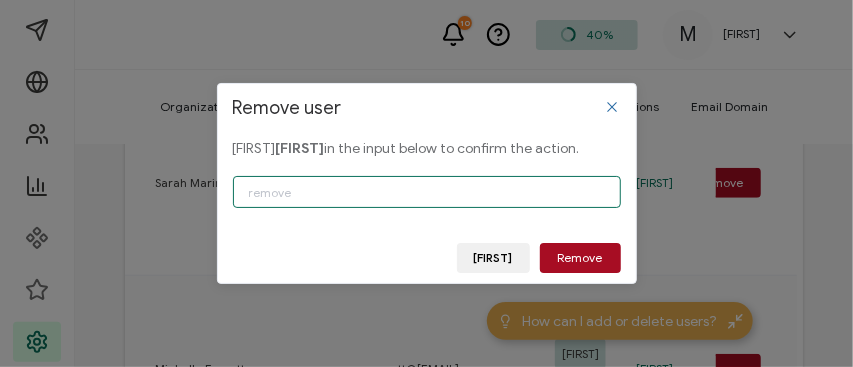click at bounding box center (427, 192) 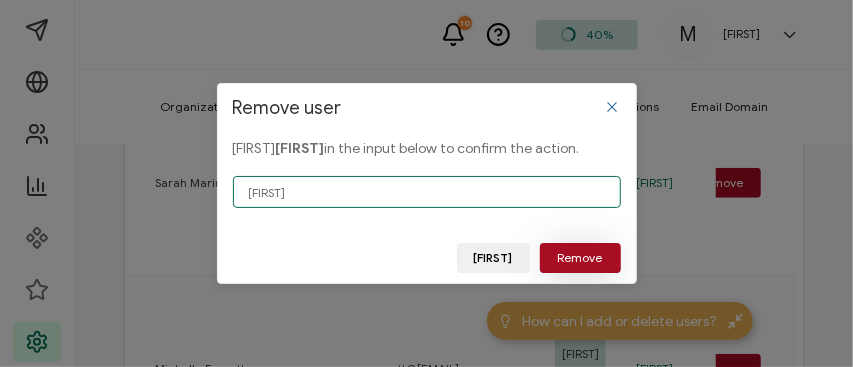 type on "[FIRST]" 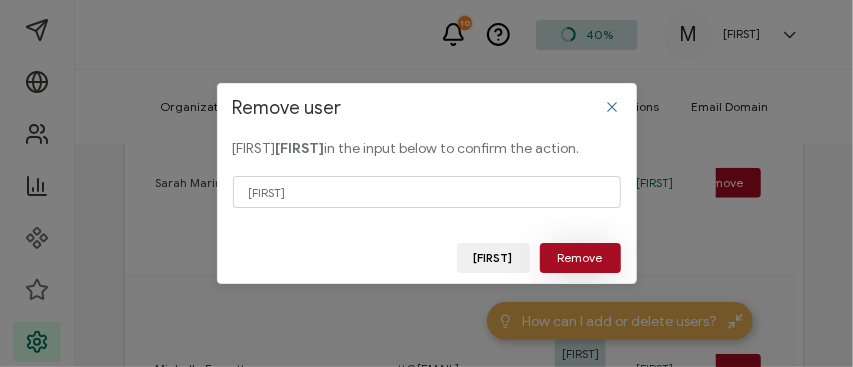 click on "Remove" at bounding box center (580, 258) 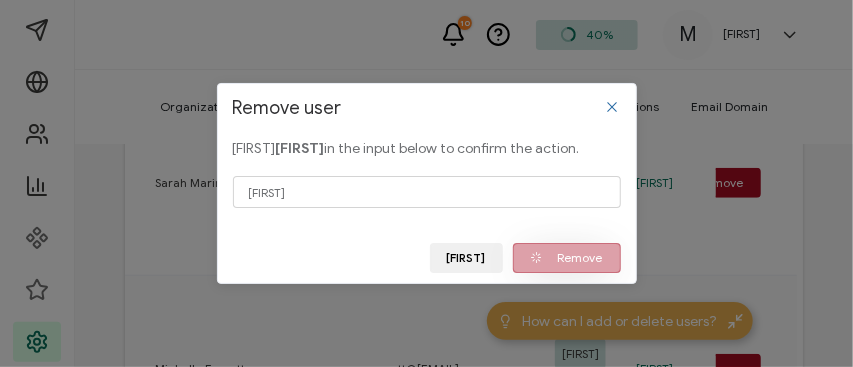 scroll, scrollTop: 183, scrollLeft: 0, axis: vertical 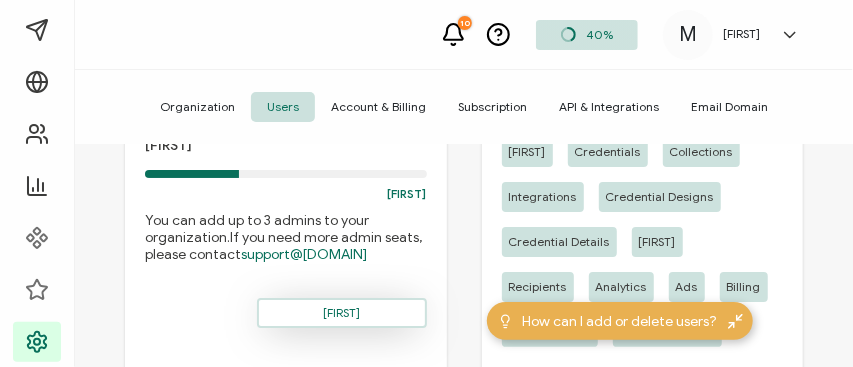 click on "[FIRST]" at bounding box center (342, 313) 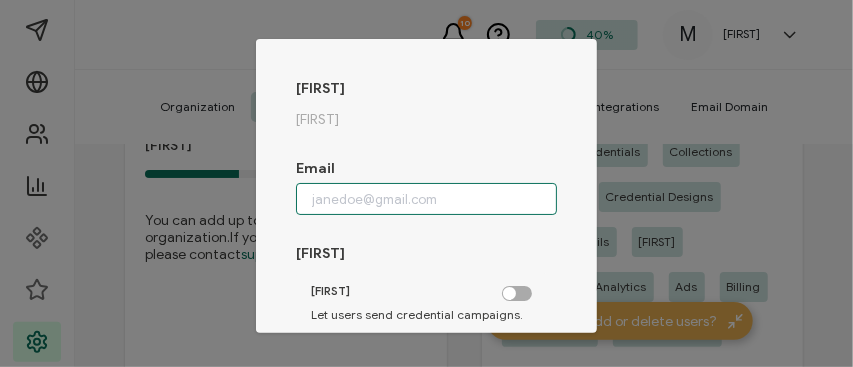type on "smarino@[EMAIL]" 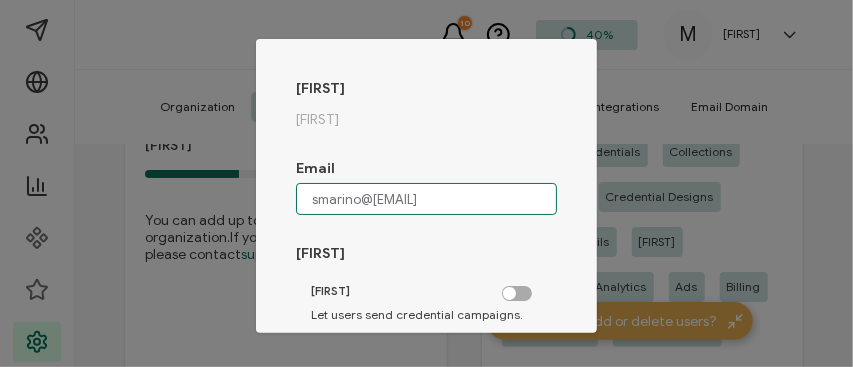 drag, startPoint x: 445, startPoint y: 222, endPoint x: 237, endPoint y: 214, distance: 208.1538 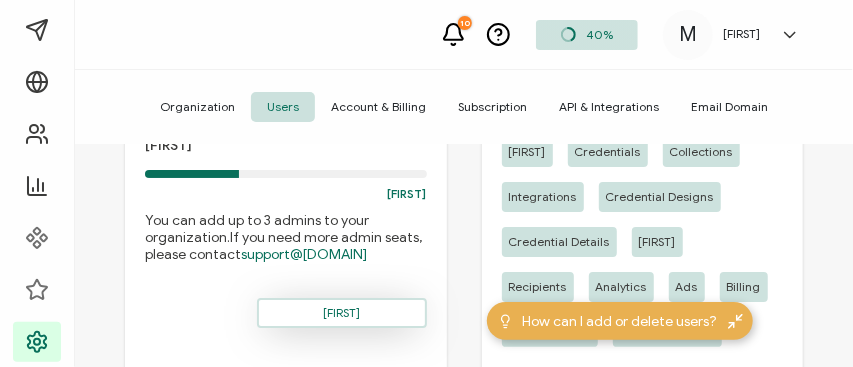 click on "[FIRST]" at bounding box center (342, 313) 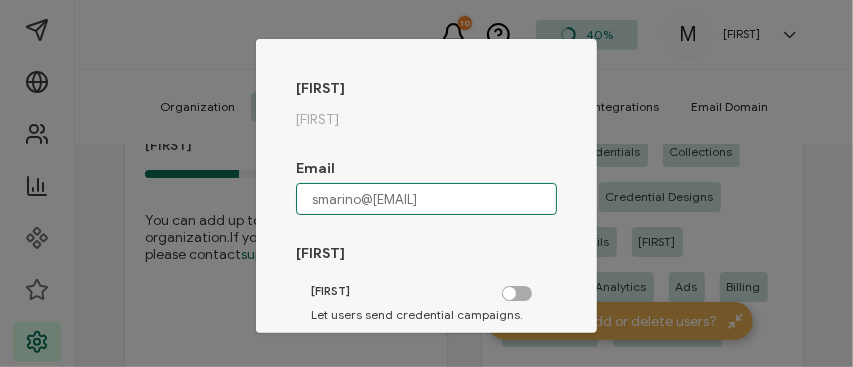click on "smarino@[EMAIL]" at bounding box center (426, 199) 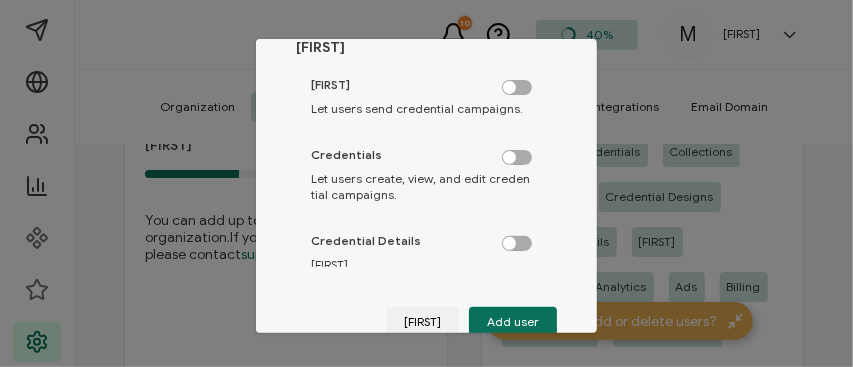 scroll, scrollTop: 221, scrollLeft: 0, axis: vertical 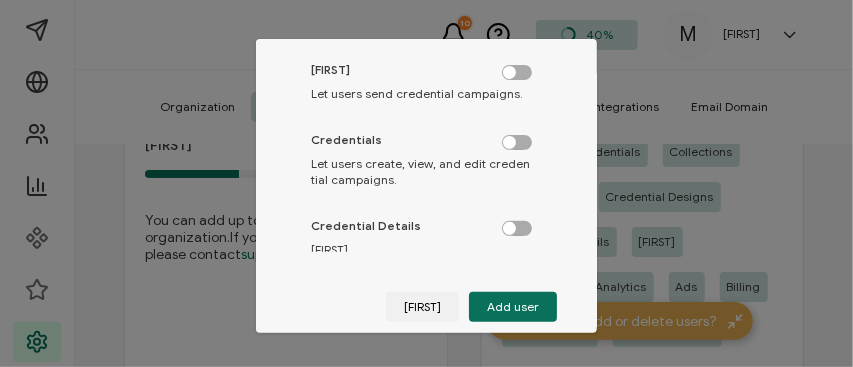 type on "scannon@[EMAIL]" 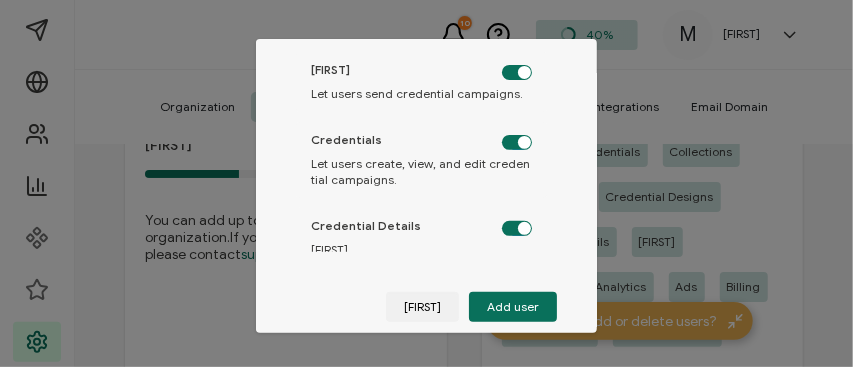 checkbox on "true" 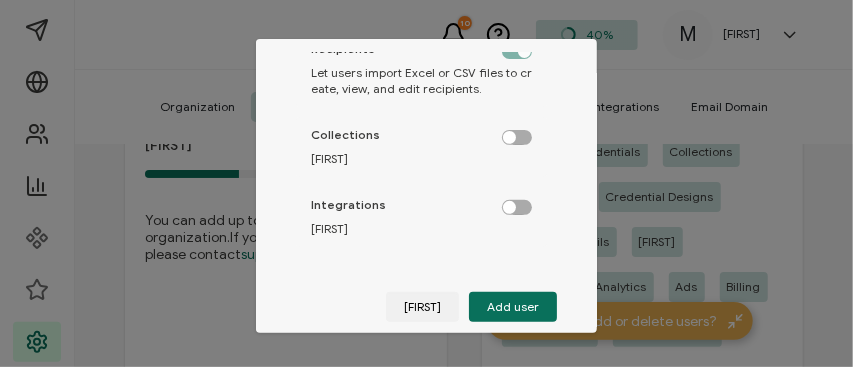 scroll, scrollTop: 420, scrollLeft: 0, axis: vertical 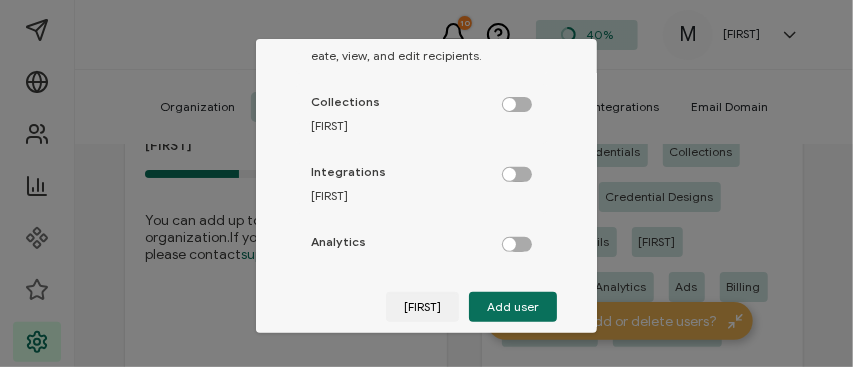 click at bounding box center [527, 99] 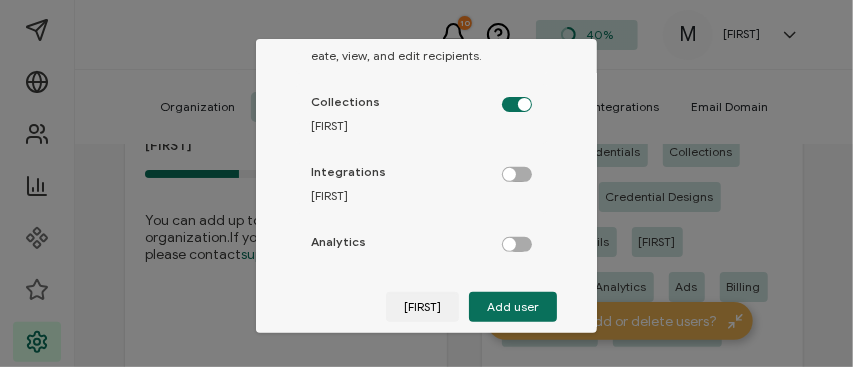 click at bounding box center (527, 169) 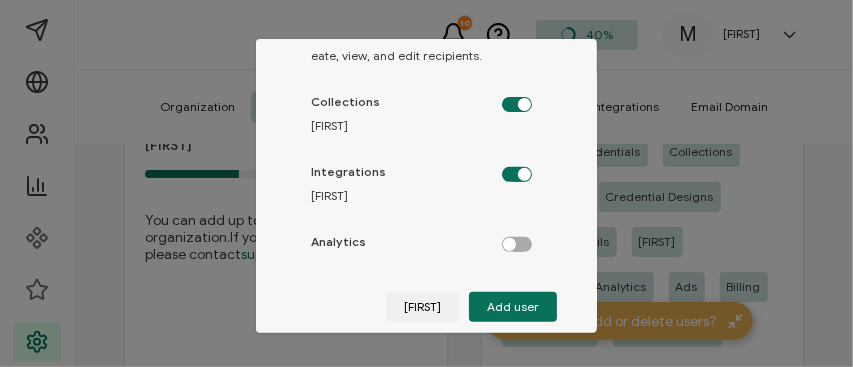 click on "Add New User
Add a new user with specific permissions. You can edit details later.
Email   [EMAIL]
Permissions   Credential Send       Let users send credential campaigns. Credentials       Let users create, view, and edit credential campaigns. Credential Details       Let users create, view, and edit credential details. Email Templates       Let users create, view, and edit email templates. Credential Designs       Let users create, view, and edit credential designs. Recipients       Let users import Excel or CSV files to create, view, and edit recipients. Collections       Let users create, view, and edit collections. Integrations       Let users create, view, and edit integrations, and access the API keys. Analytics       Let users view analytics and export reports. Ads       Let users create, view and edit credential ad campaigns. Billing       Brand Settings       Account Settings           Add user" at bounding box center [426, 90] 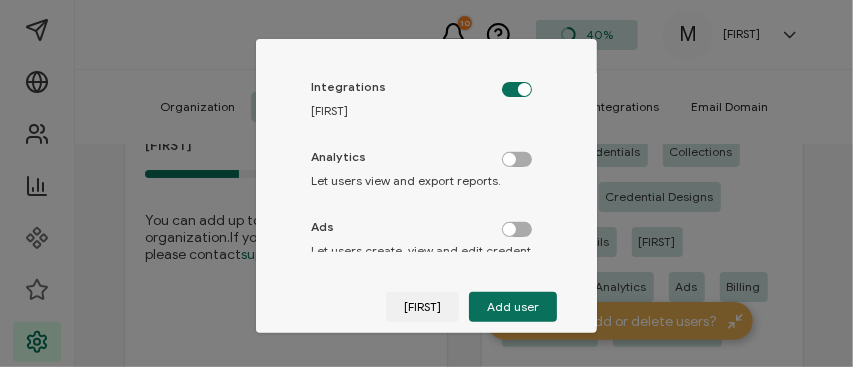 scroll, scrollTop: 584, scrollLeft: 0, axis: vertical 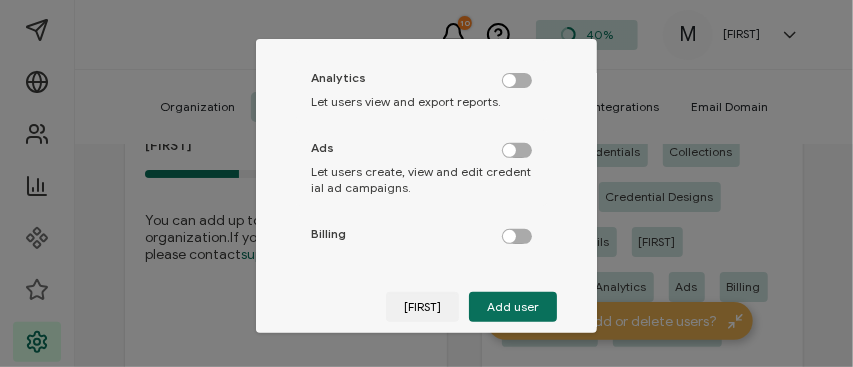 click at bounding box center [527, 75] 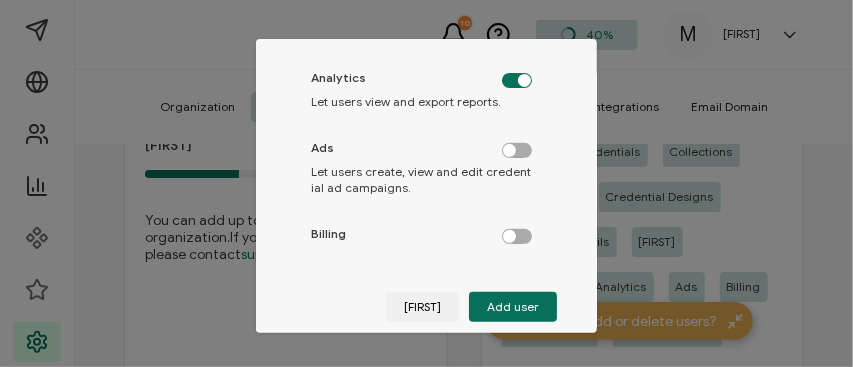 click at bounding box center (527, 145) 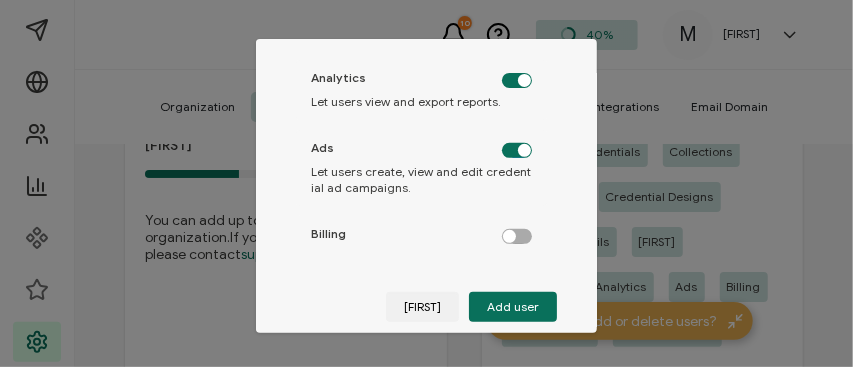 scroll, scrollTop: 585, scrollLeft: 0, axis: vertical 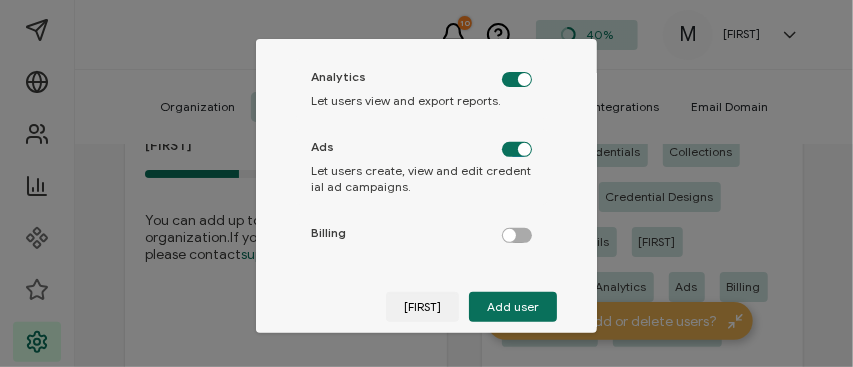 drag, startPoint x: 547, startPoint y: 202, endPoint x: 547, endPoint y: 233, distance: 31 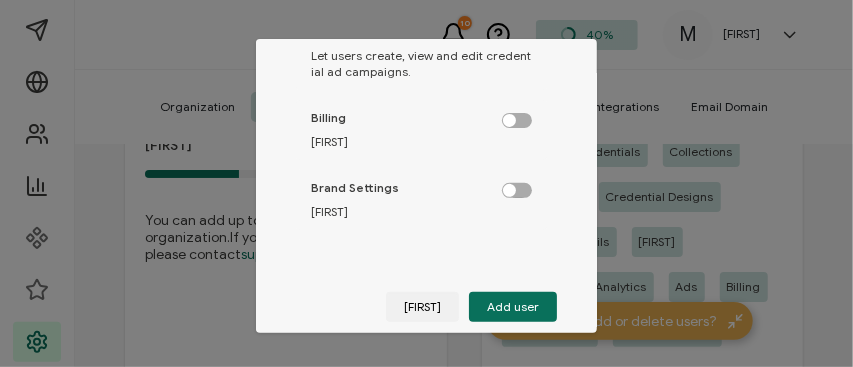 scroll, scrollTop: 715, scrollLeft: 0, axis: vertical 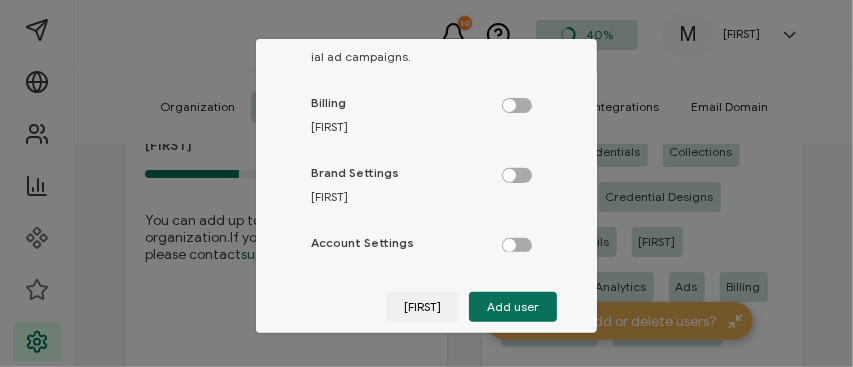 click at bounding box center (527, 100) 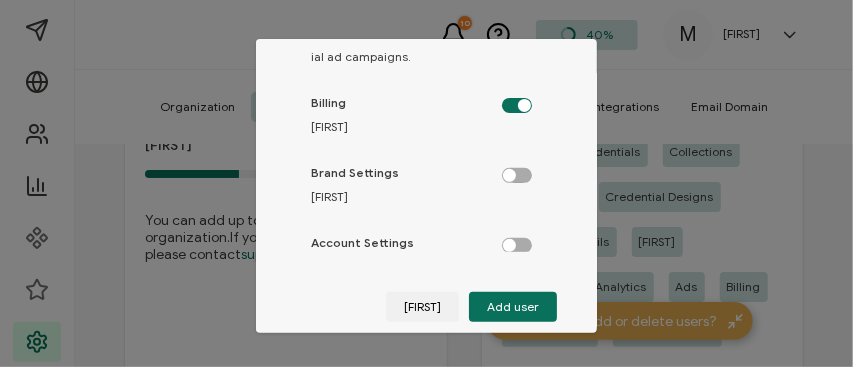 click at bounding box center (527, 100) 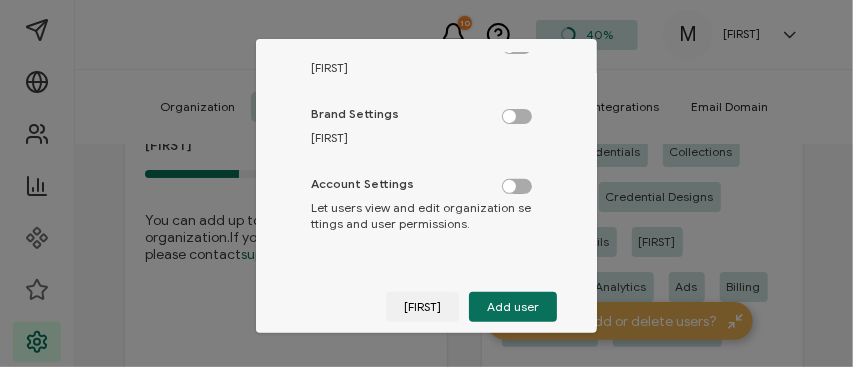 scroll, scrollTop: 881, scrollLeft: 0, axis: vertical 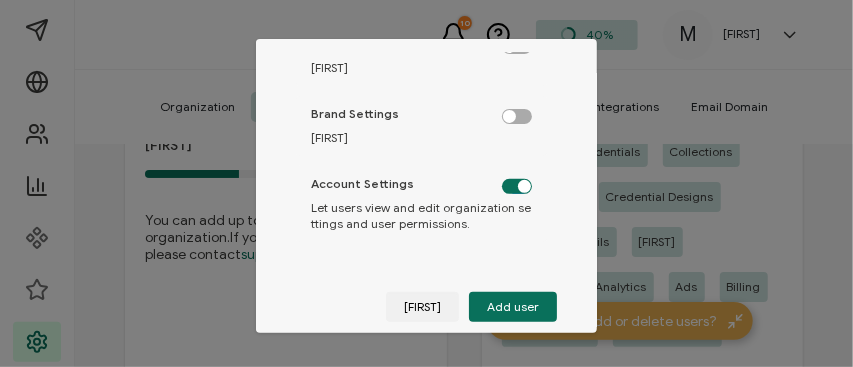 click at bounding box center (527, 111) 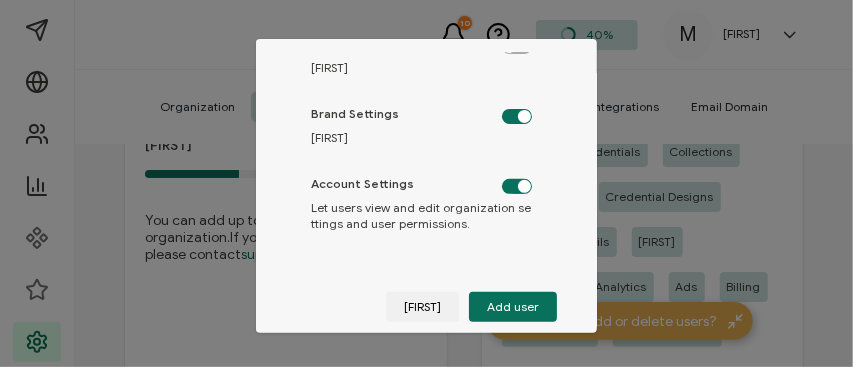 scroll, scrollTop: 934, scrollLeft: 0, axis: vertical 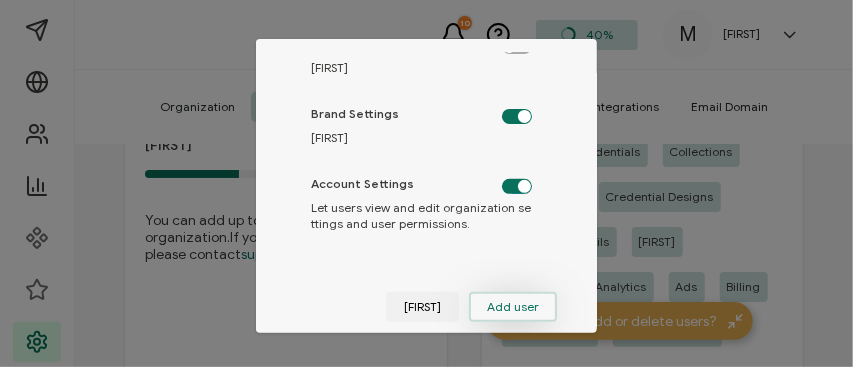 click on "Add user" at bounding box center [513, 307] 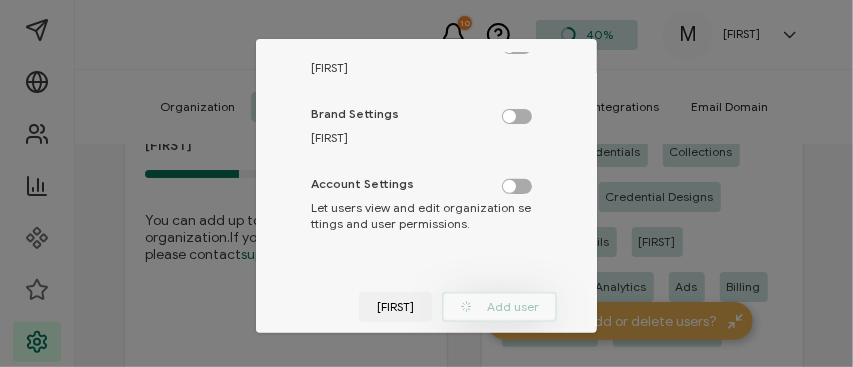 type 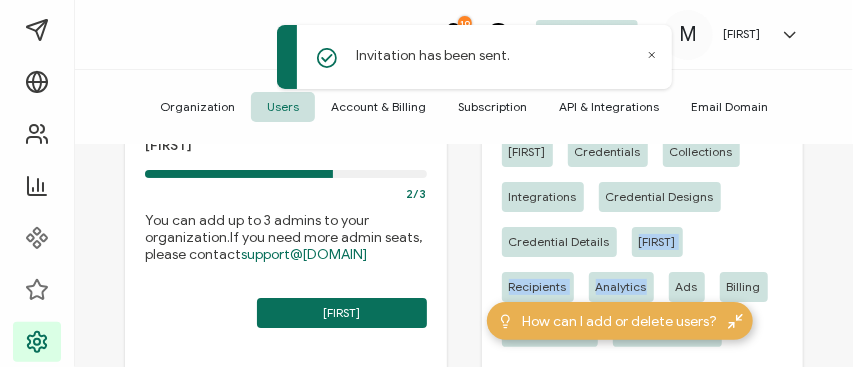 drag, startPoint x: 846, startPoint y: 205, endPoint x: 845, endPoint y: 159, distance: 46.010868 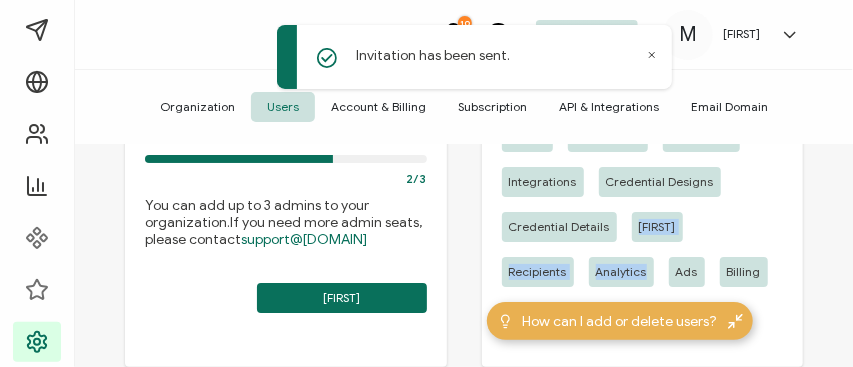 scroll, scrollTop: 0, scrollLeft: 0, axis: both 